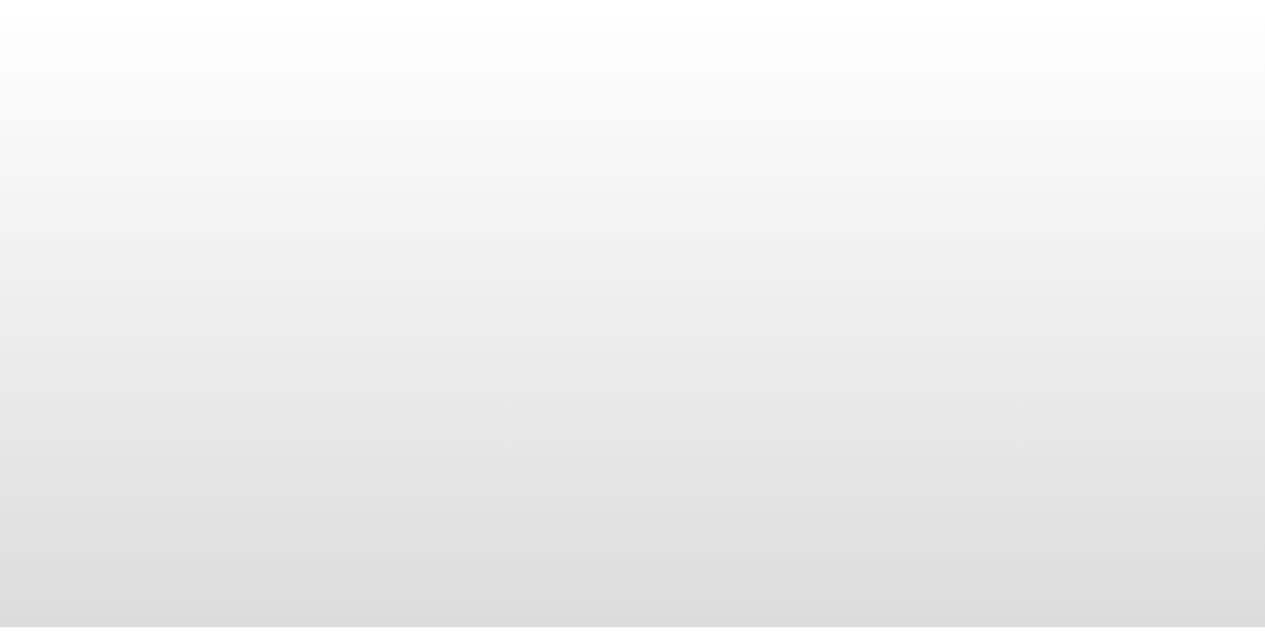 scroll, scrollTop: 0, scrollLeft: 0, axis: both 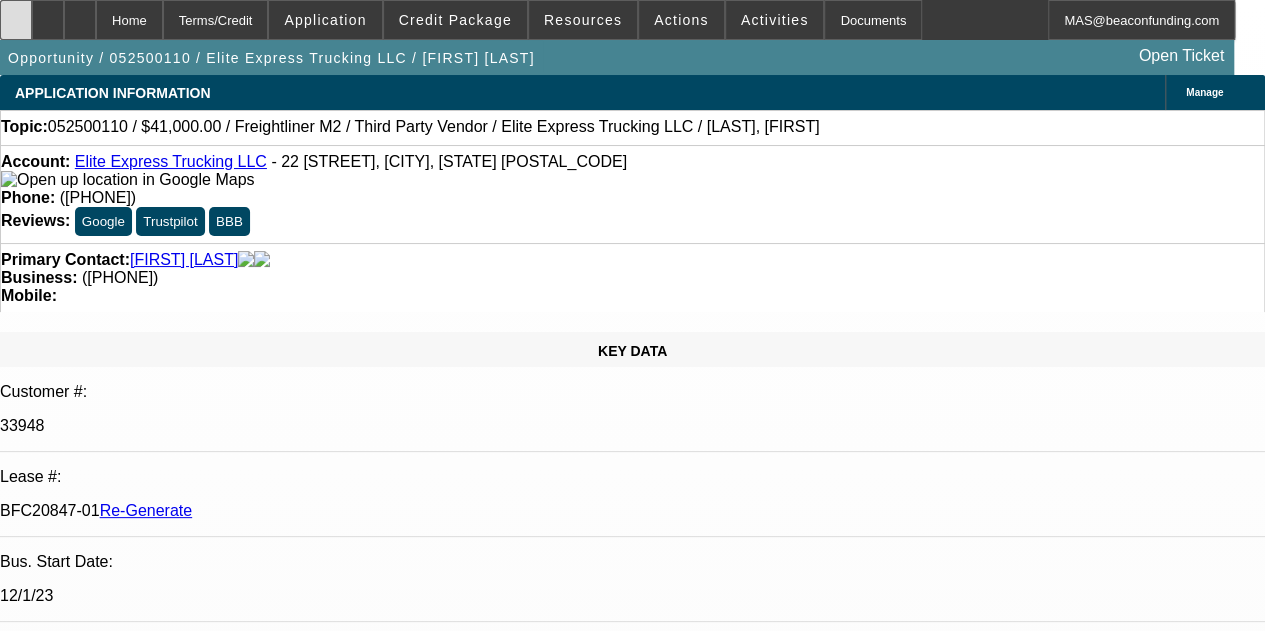 click at bounding box center (16, 20) 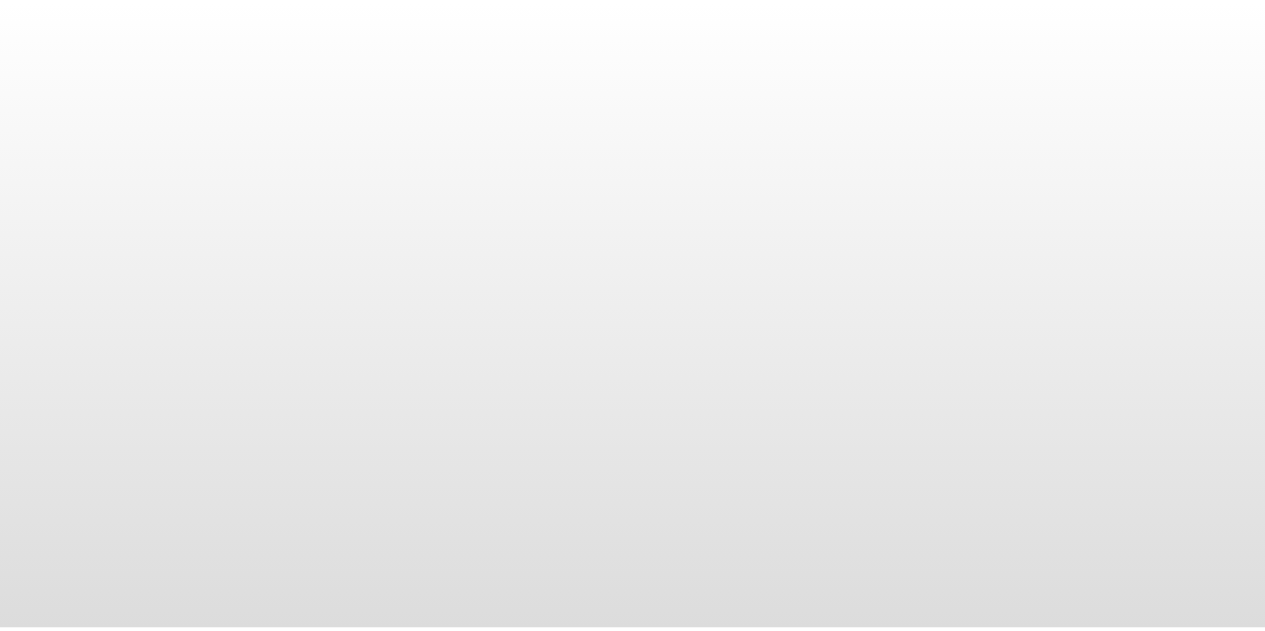 scroll, scrollTop: 0, scrollLeft: 0, axis: both 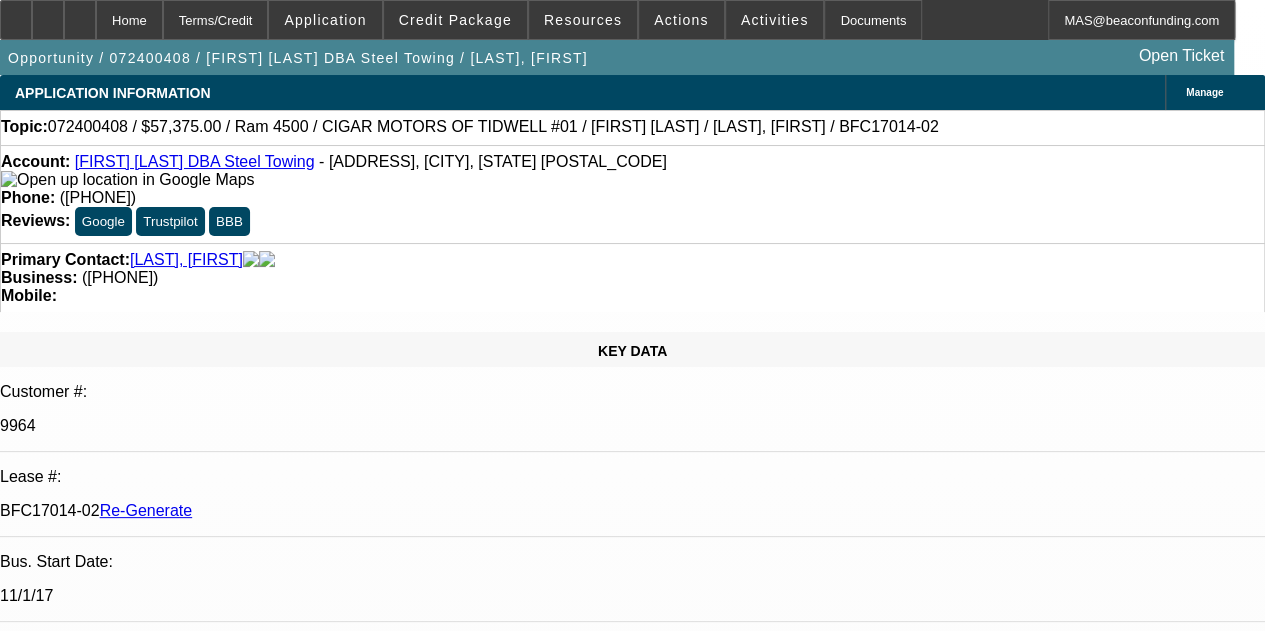 click on "Welcome to Beacon Funding!" at bounding box center (464, 7707) 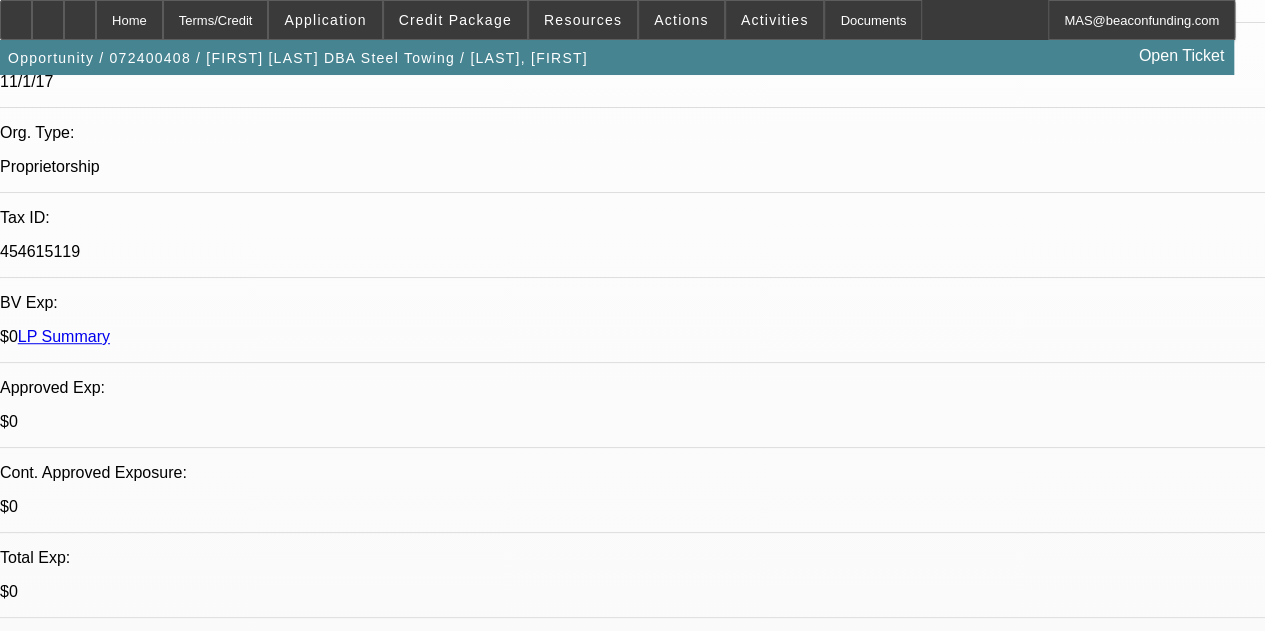 scroll, scrollTop: 0, scrollLeft: 0, axis: both 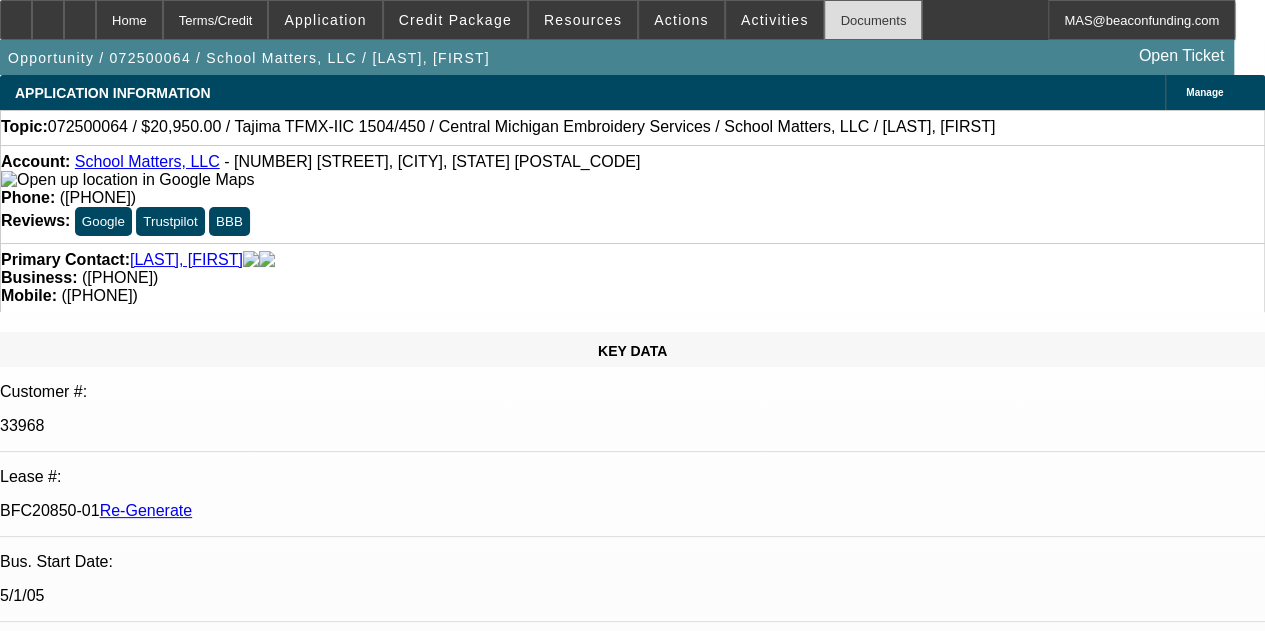 click on "Documents" at bounding box center [873, 20] 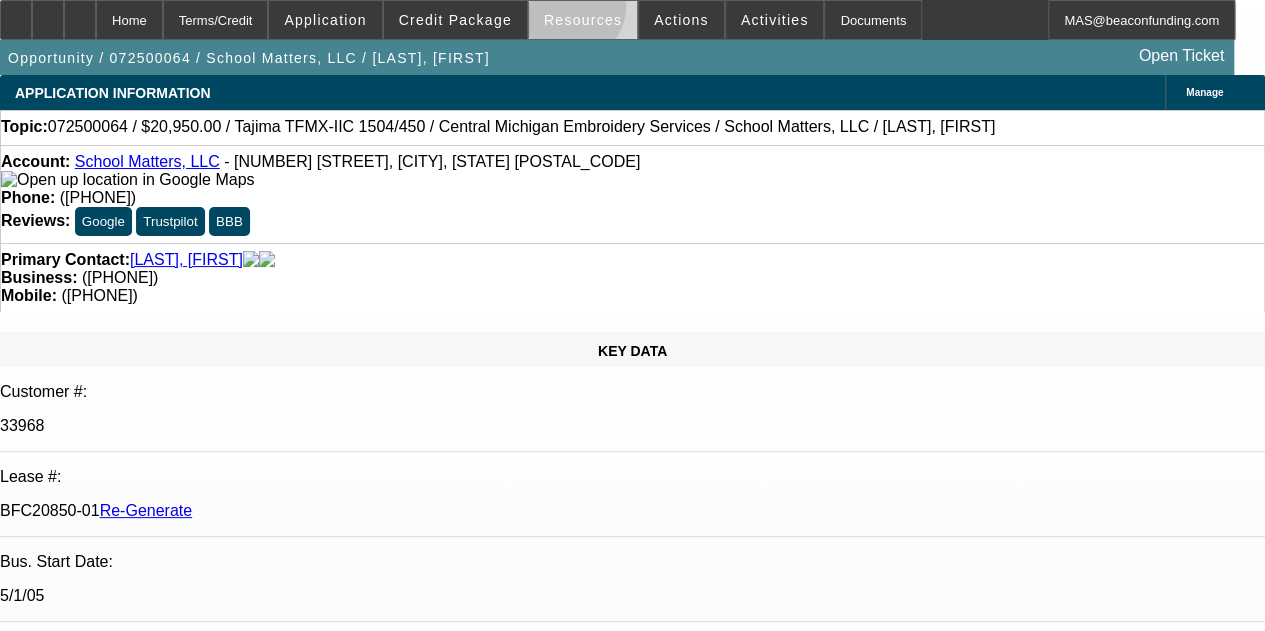 click at bounding box center (583, 20) 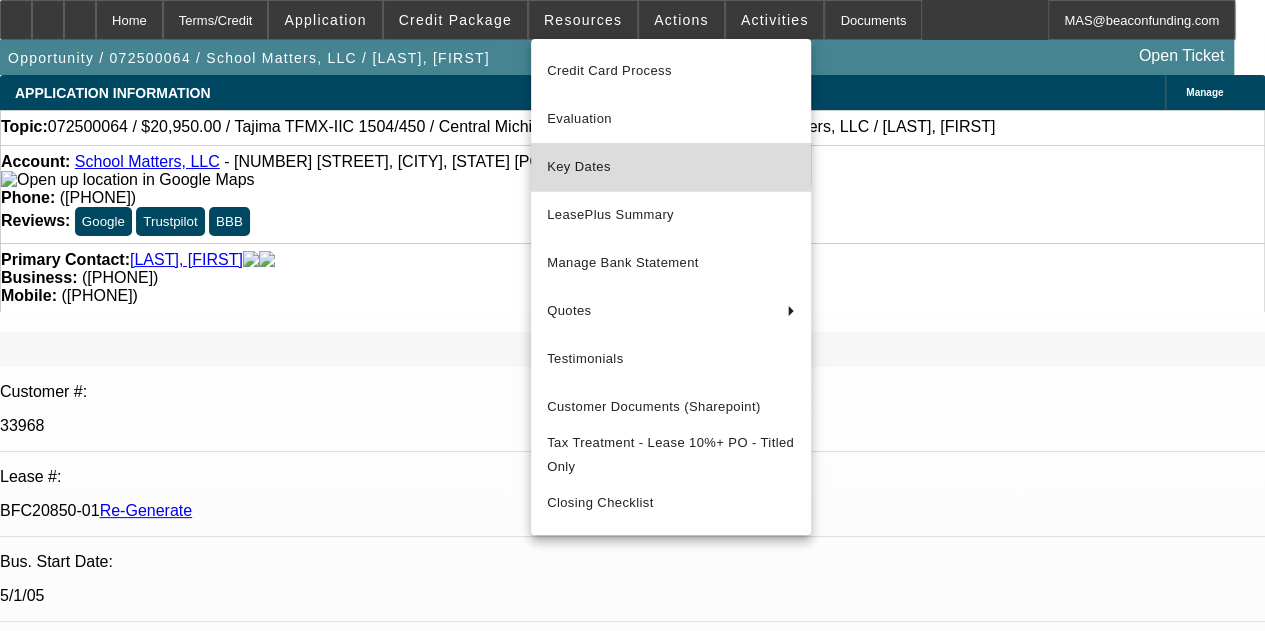 click on "Key Dates" at bounding box center (671, 167) 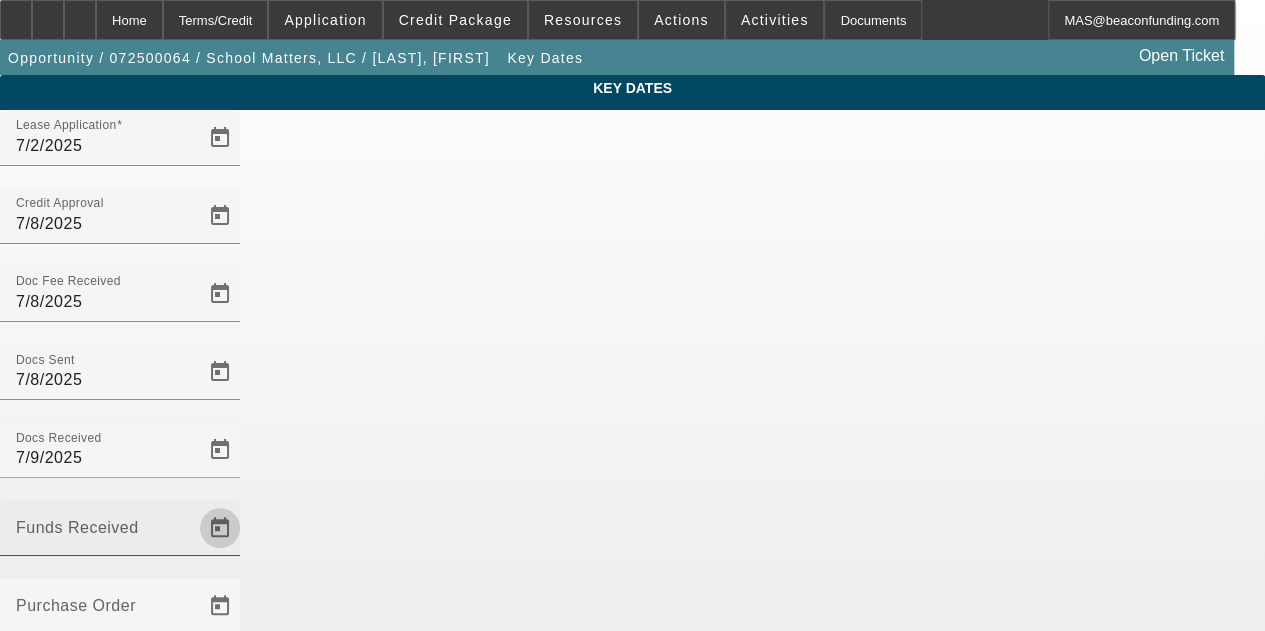 click at bounding box center [220, 528] 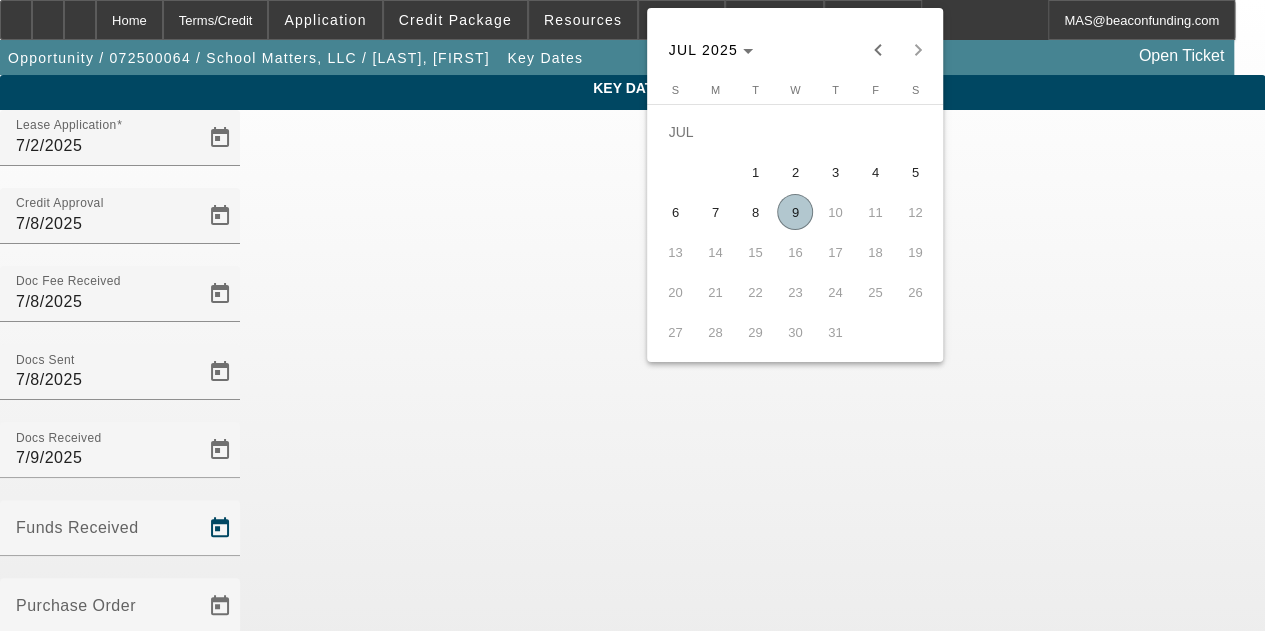click on "9" at bounding box center (795, 212) 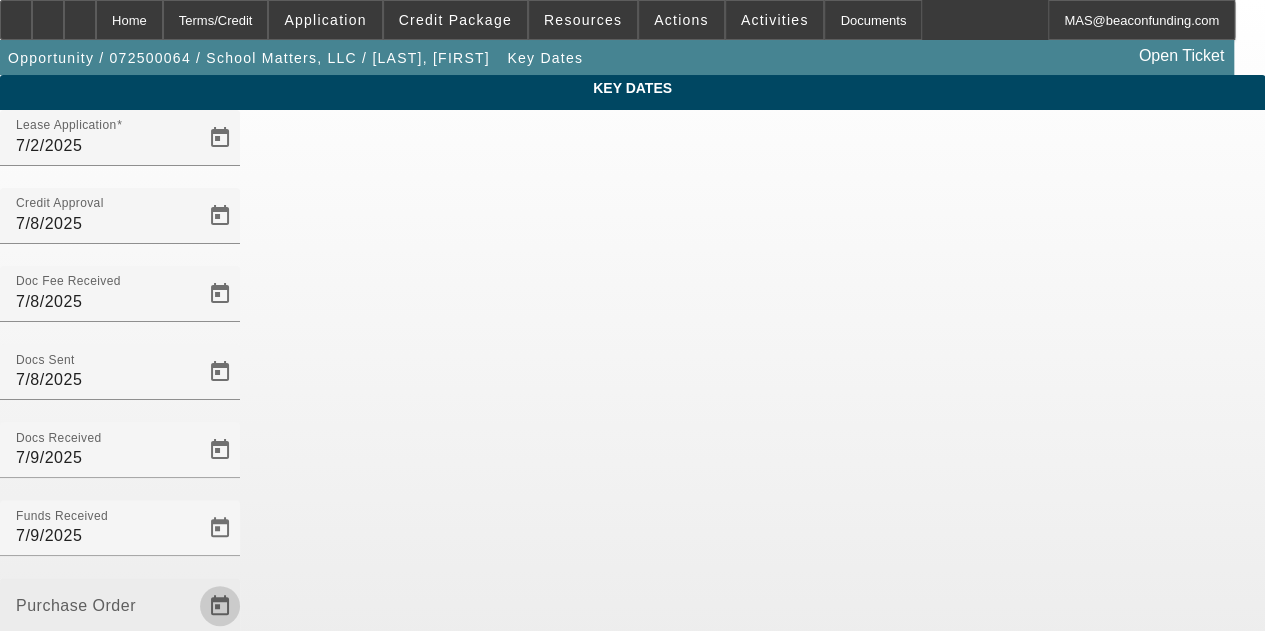 click at bounding box center [220, 606] 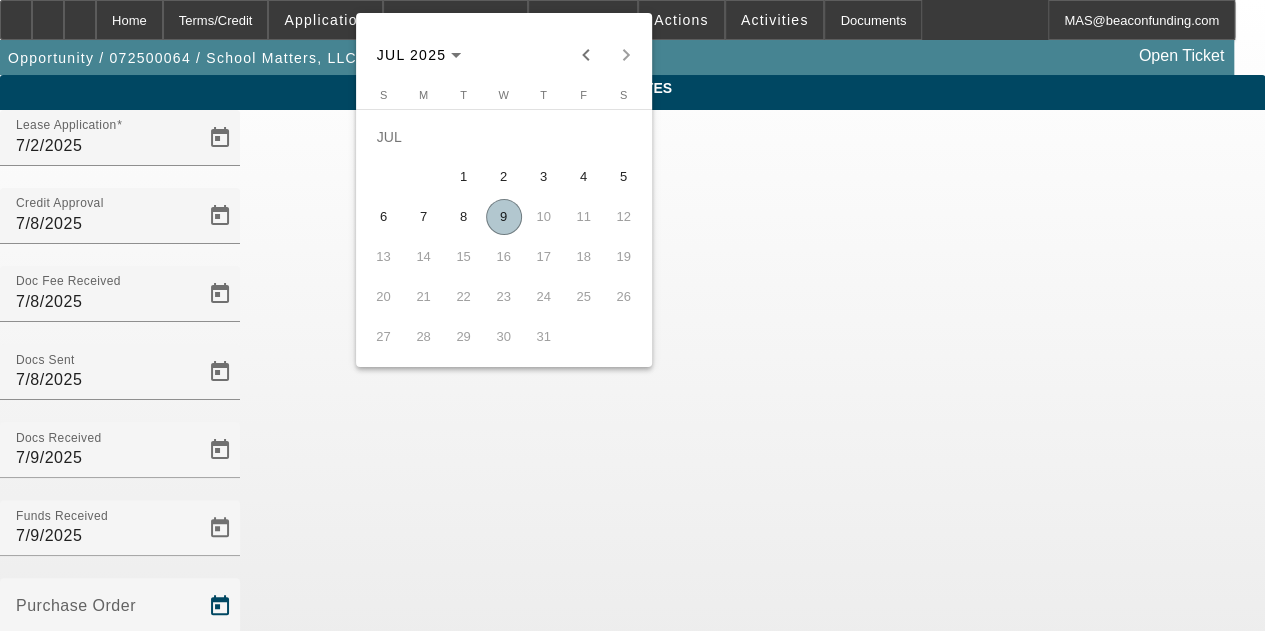 click on "9" at bounding box center (504, 217) 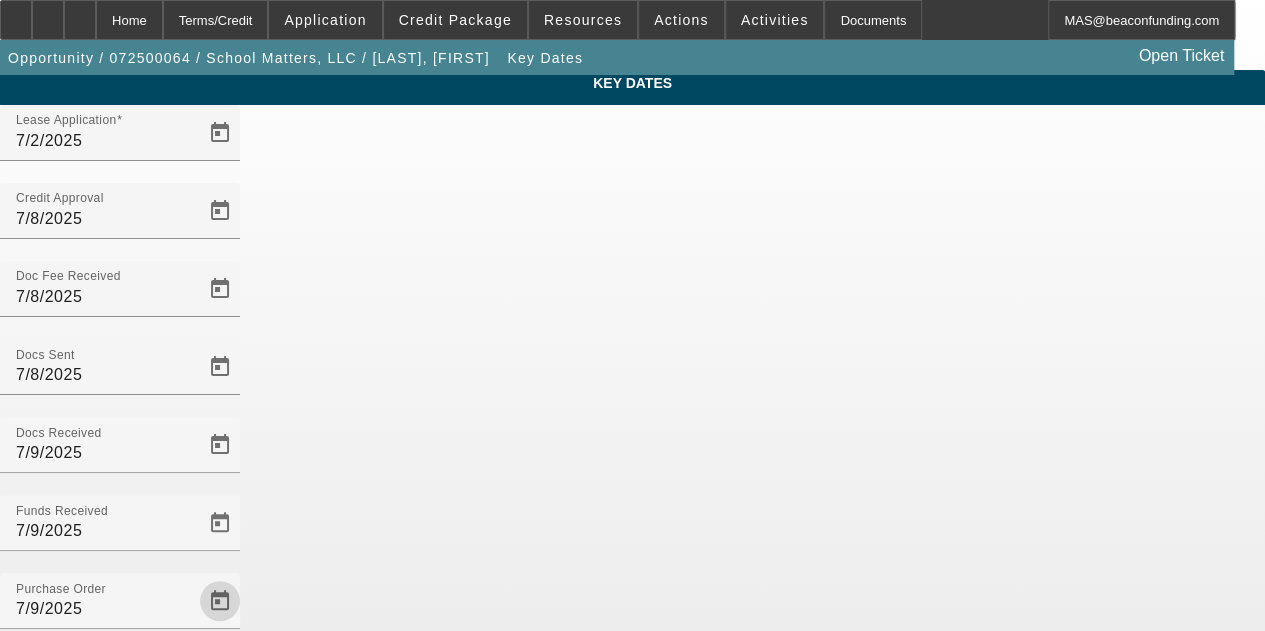 scroll, scrollTop: 130, scrollLeft: 0, axis: vertical 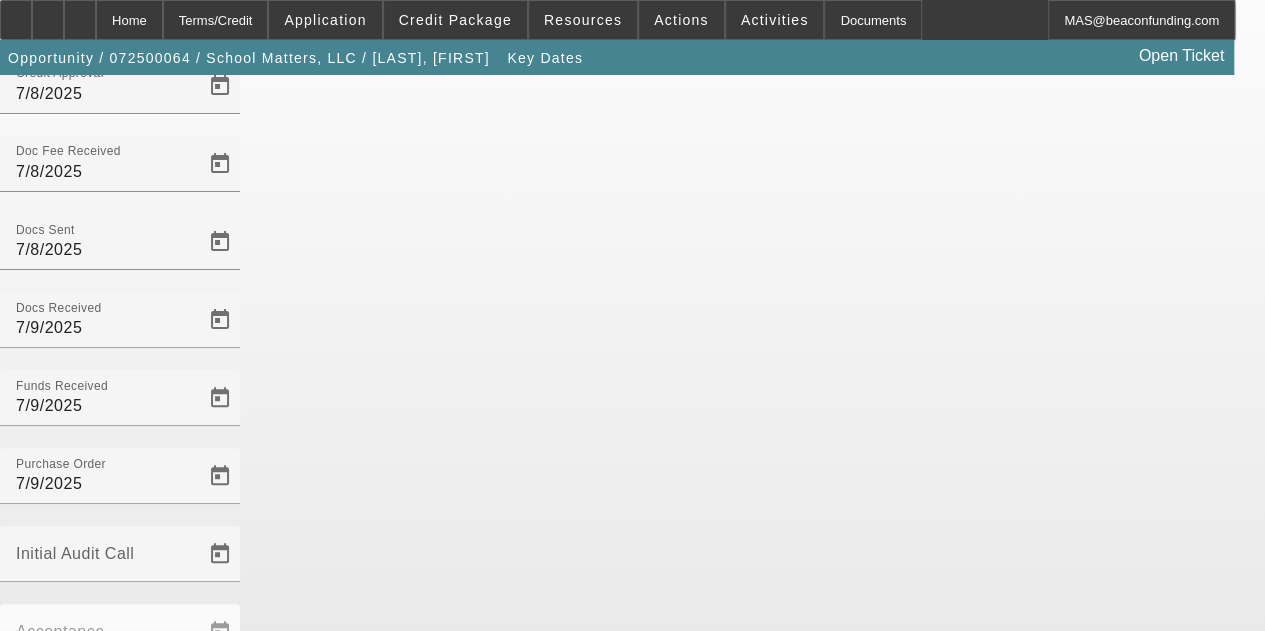 click on "Save" at bounding box center (23, 1103) 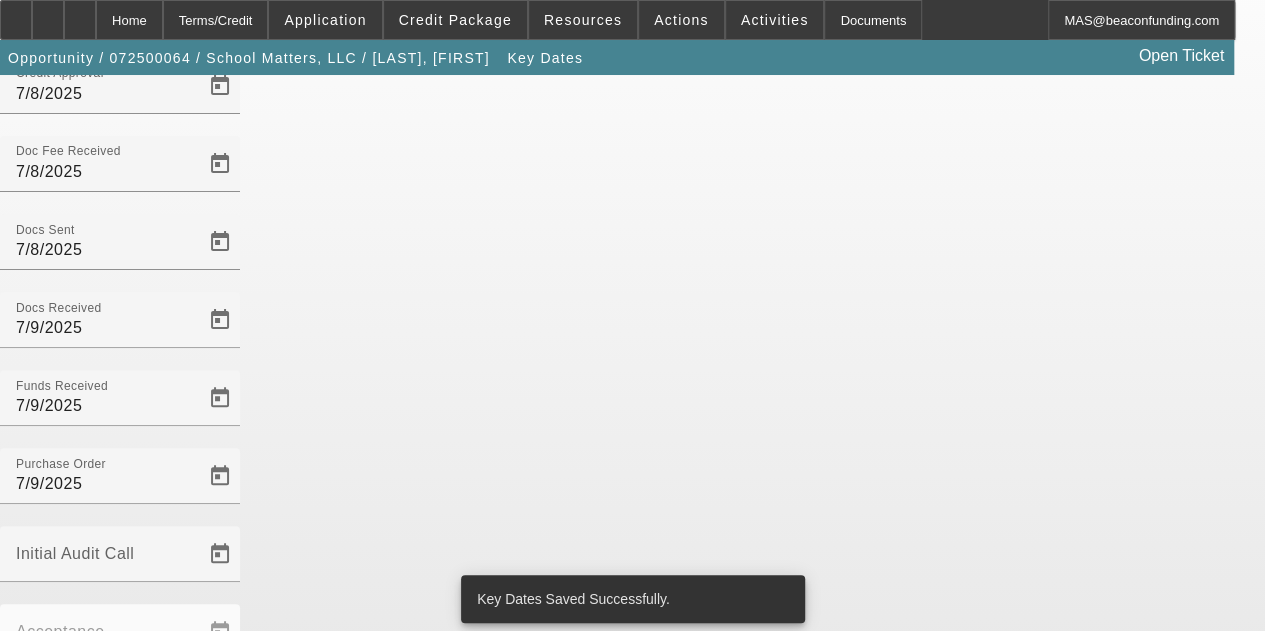 scroll, scrollTop: 0, scrollLeft: 0, axis: both 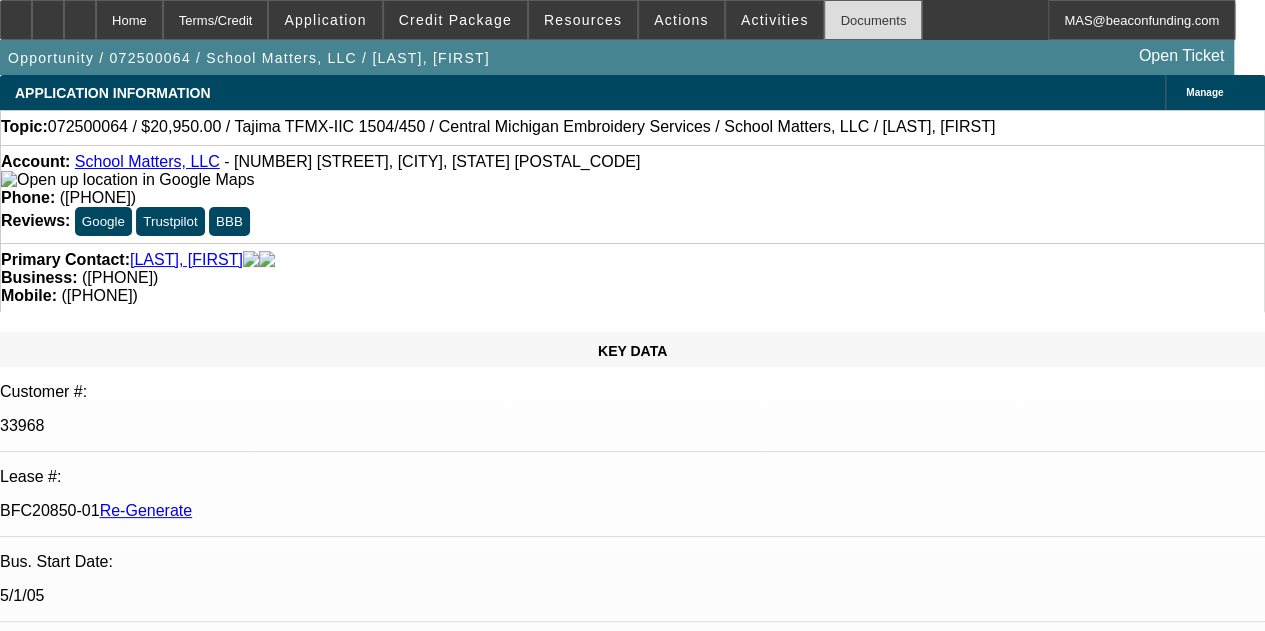click on "Documents" at bounding box center [873, 20] 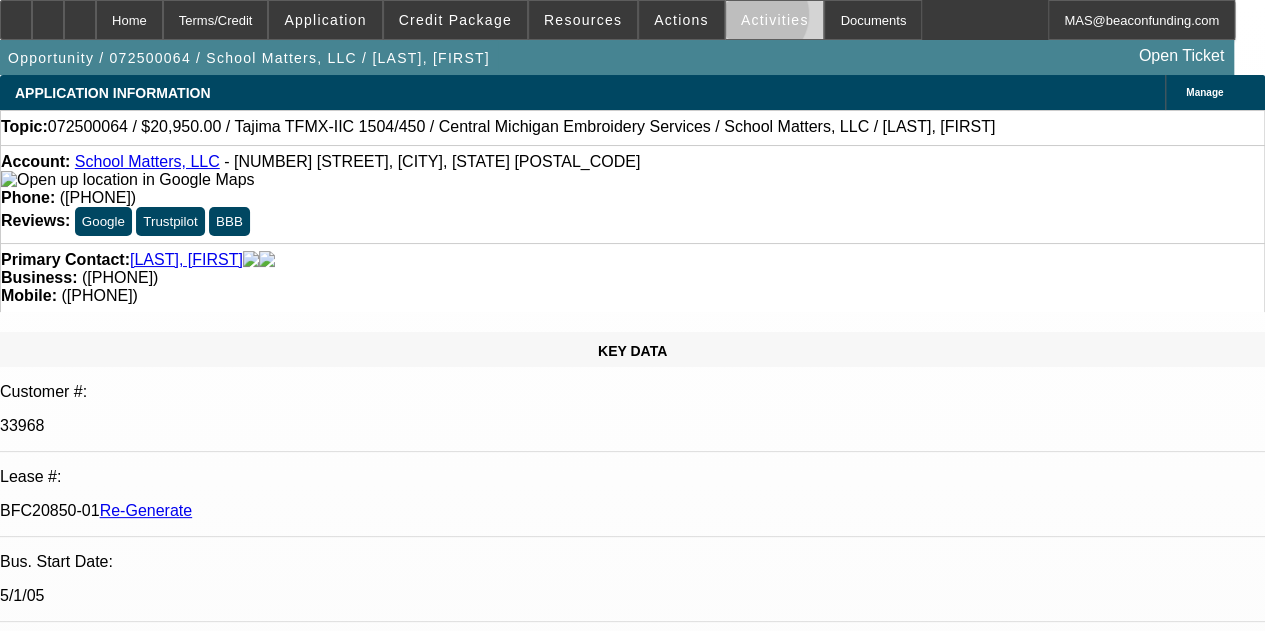 click on "Activities" at bounding box center [775, 20] 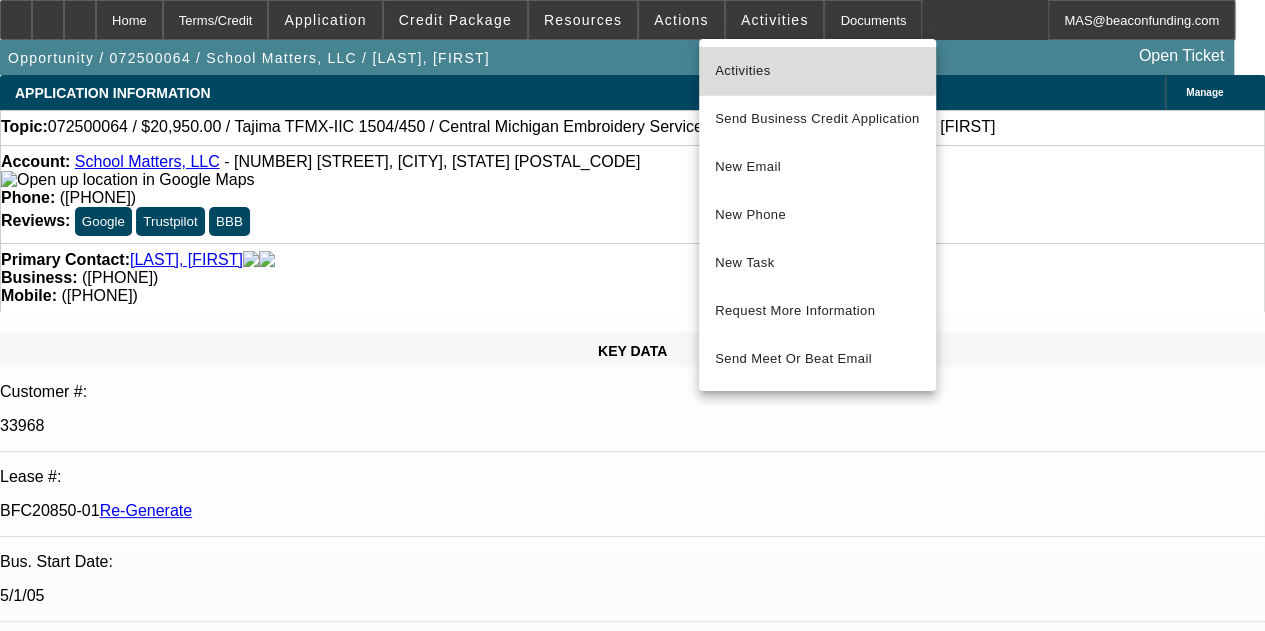 click on "Activities" at bounding box center (817, 71) 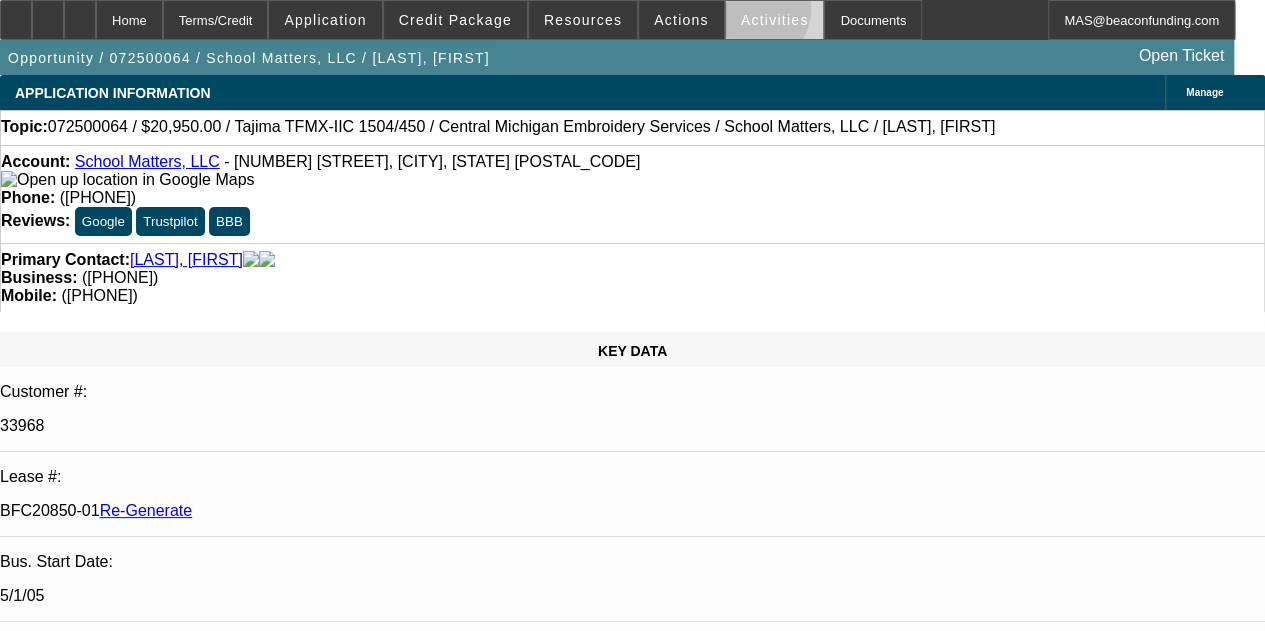 click on "Activities" at bounding box center (775, 20) 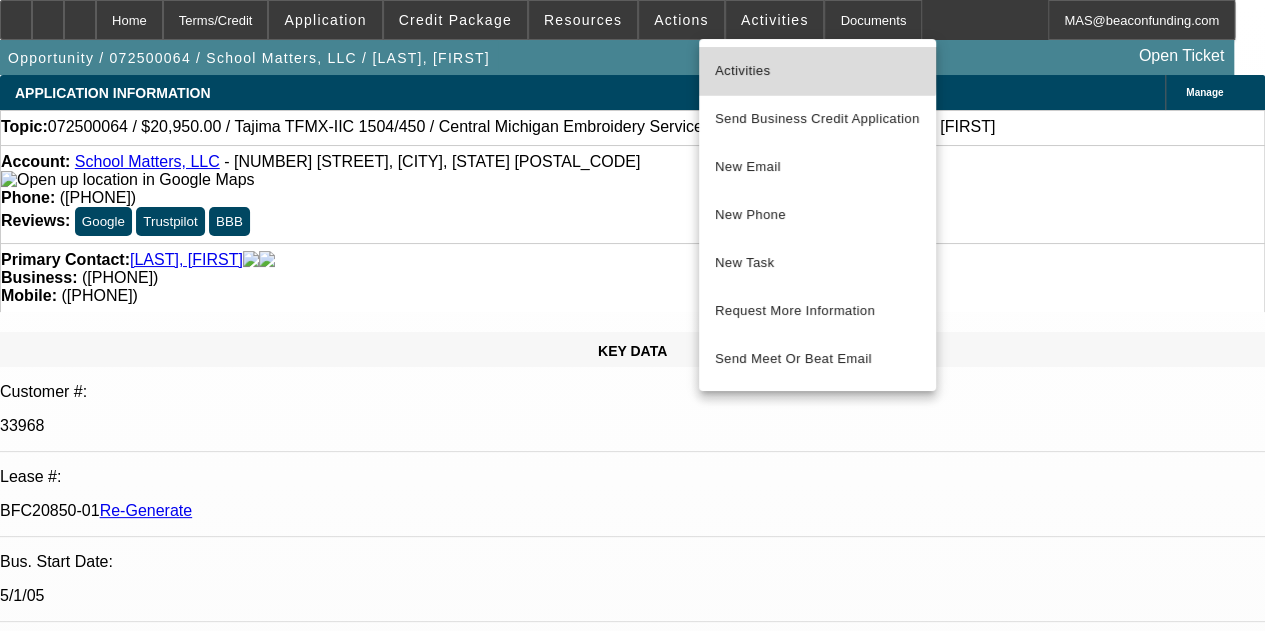 click on "Activities" at bounding box center (817, 71) 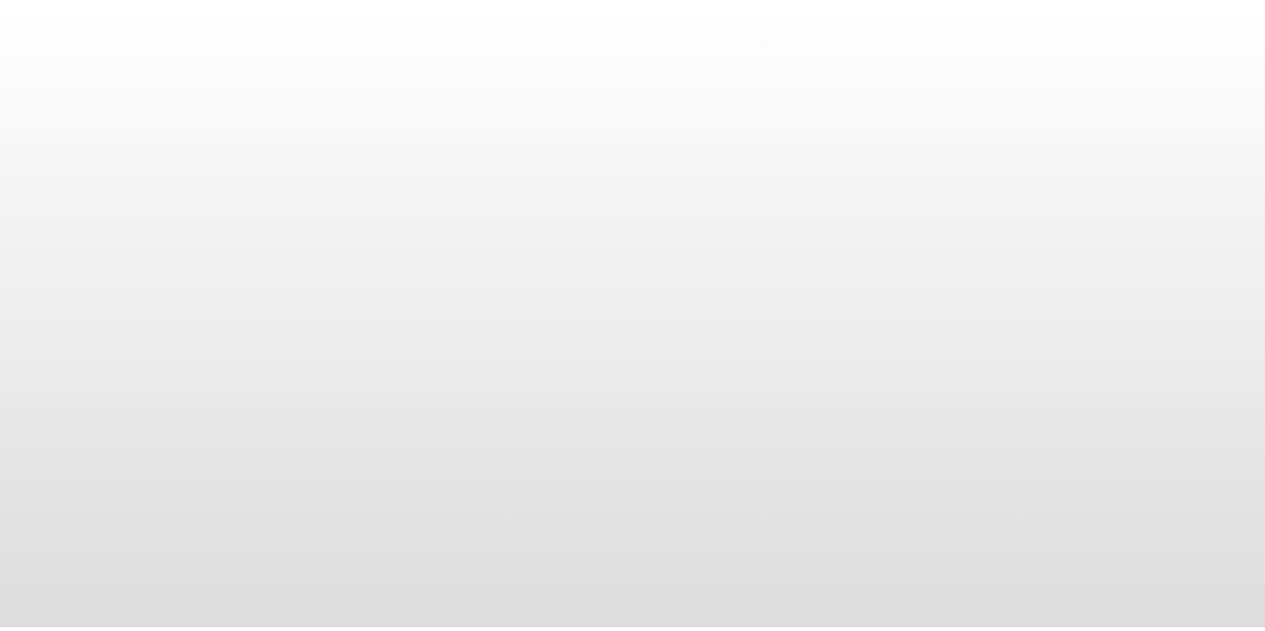 scroll, scrollTop: 0, scrollLeft: 0, axis: both 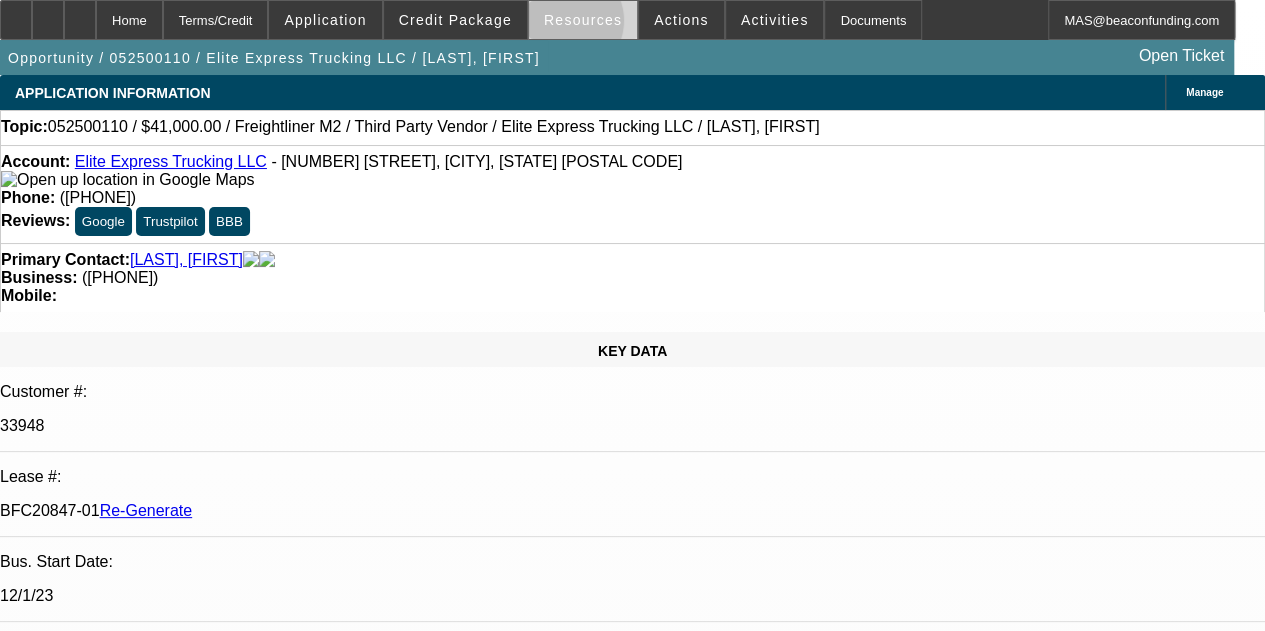 click on "Resources" at bounding box center [583, 20] 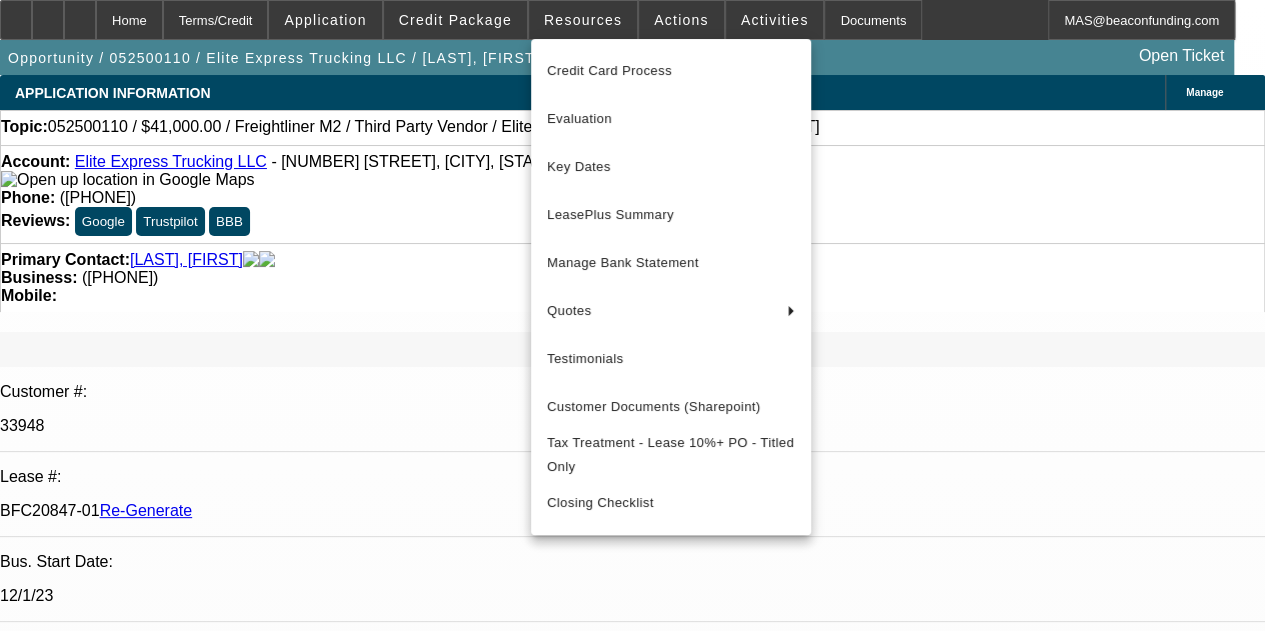 click at bounding box center [632, 315] 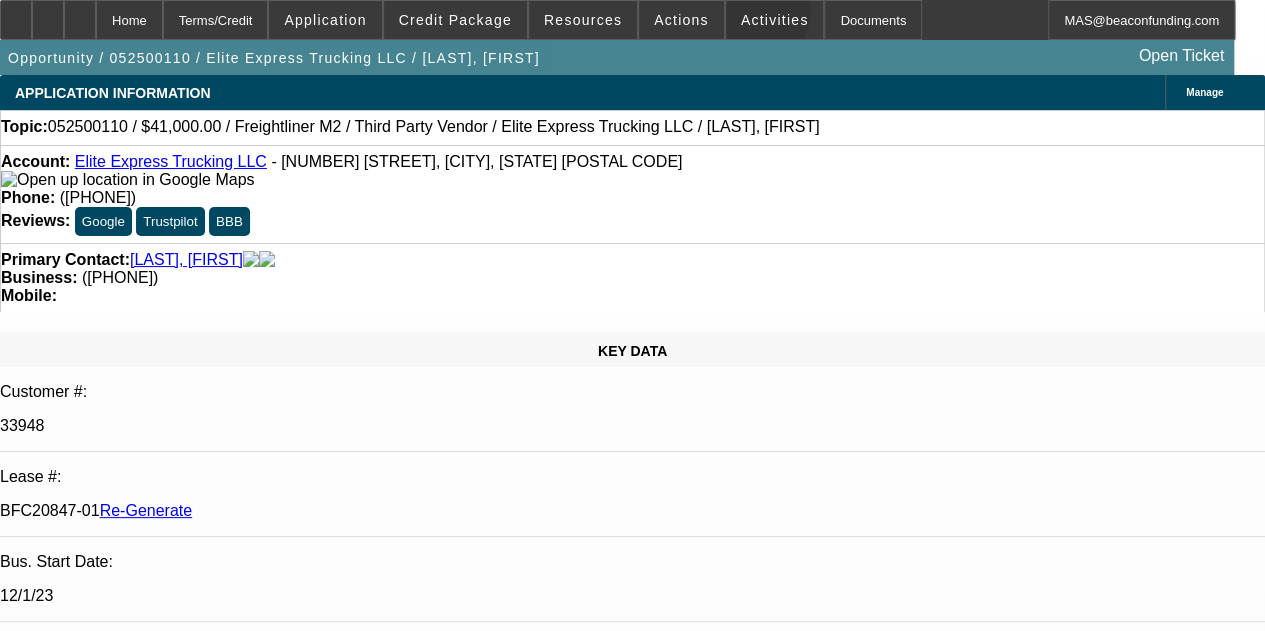 click on "Activities" at bounding box center [775, 20] 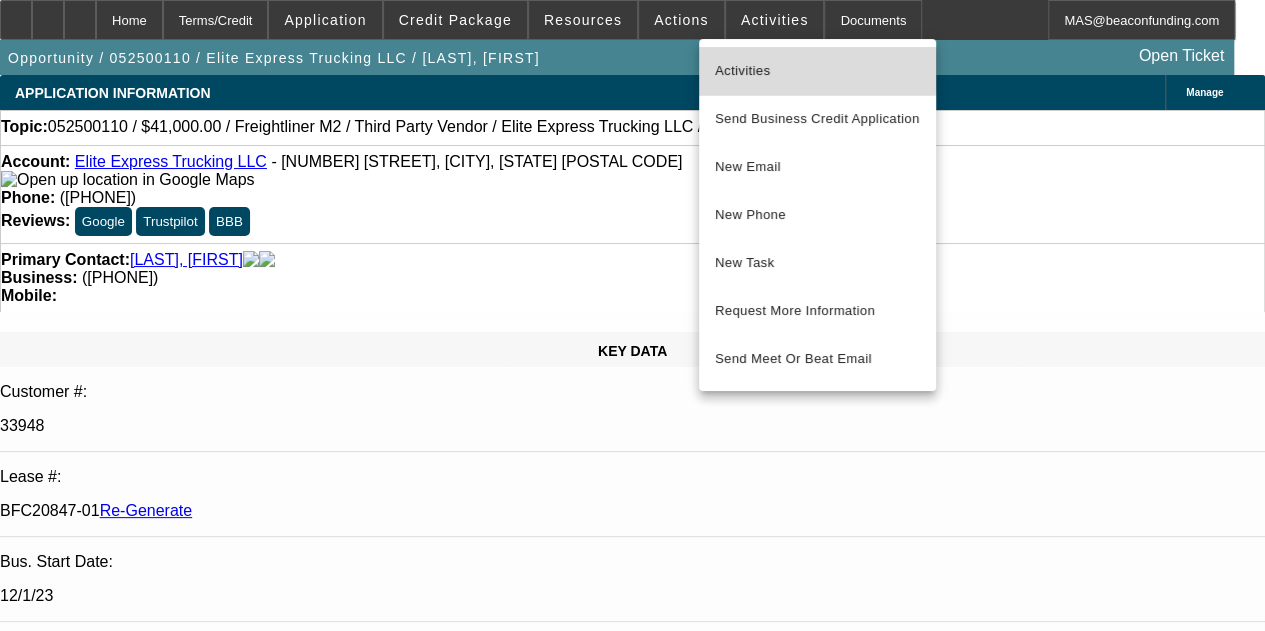 click on "Activities" at bounding box center (817, 71) 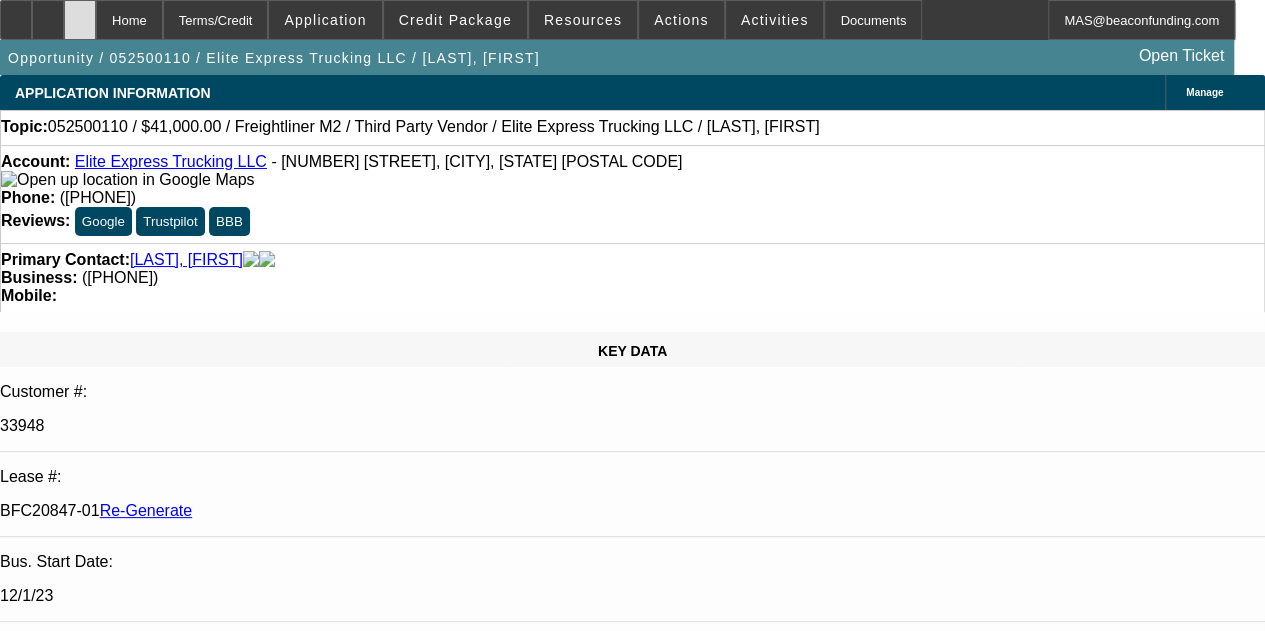 click at bounding box center [80, 20] 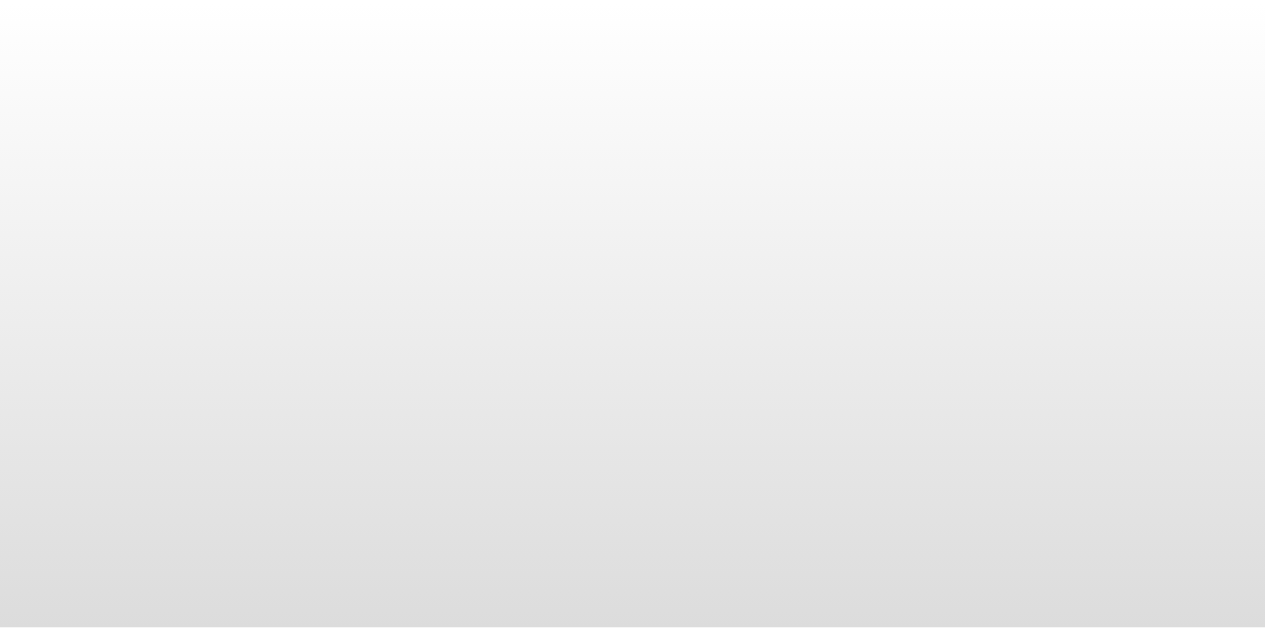 scroll, scrollTop: 0, scrollLeft: 0, axis: both 